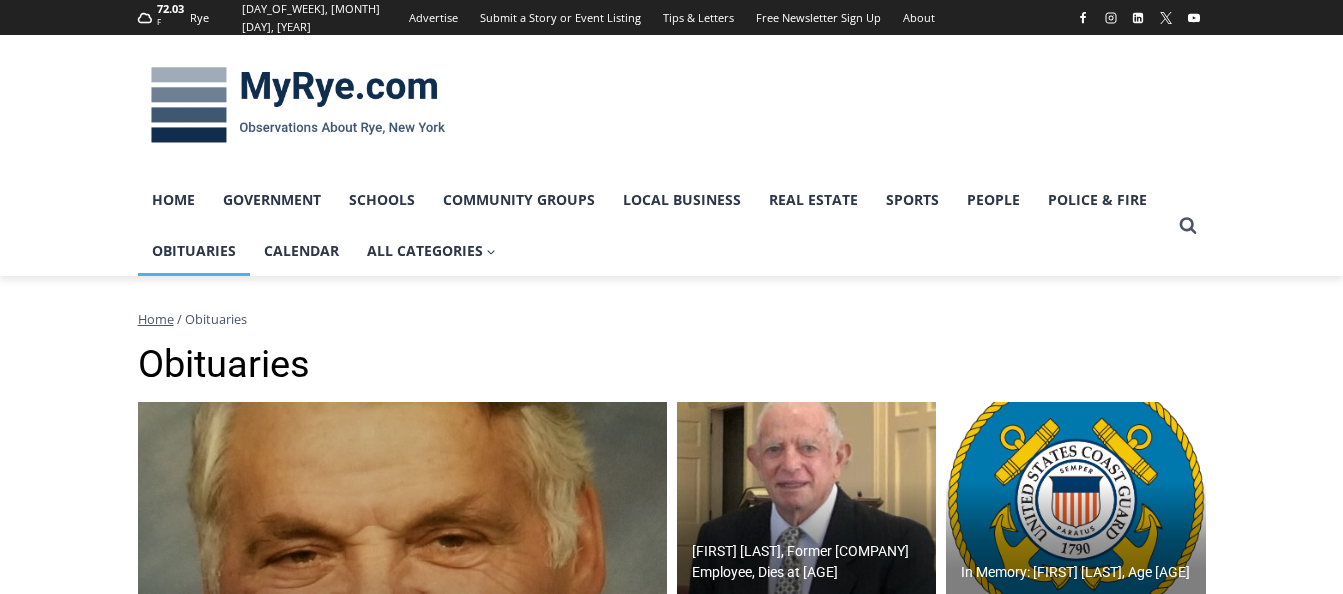 scroll, scrollTop: 0, scrollLeft: 0, axis: both 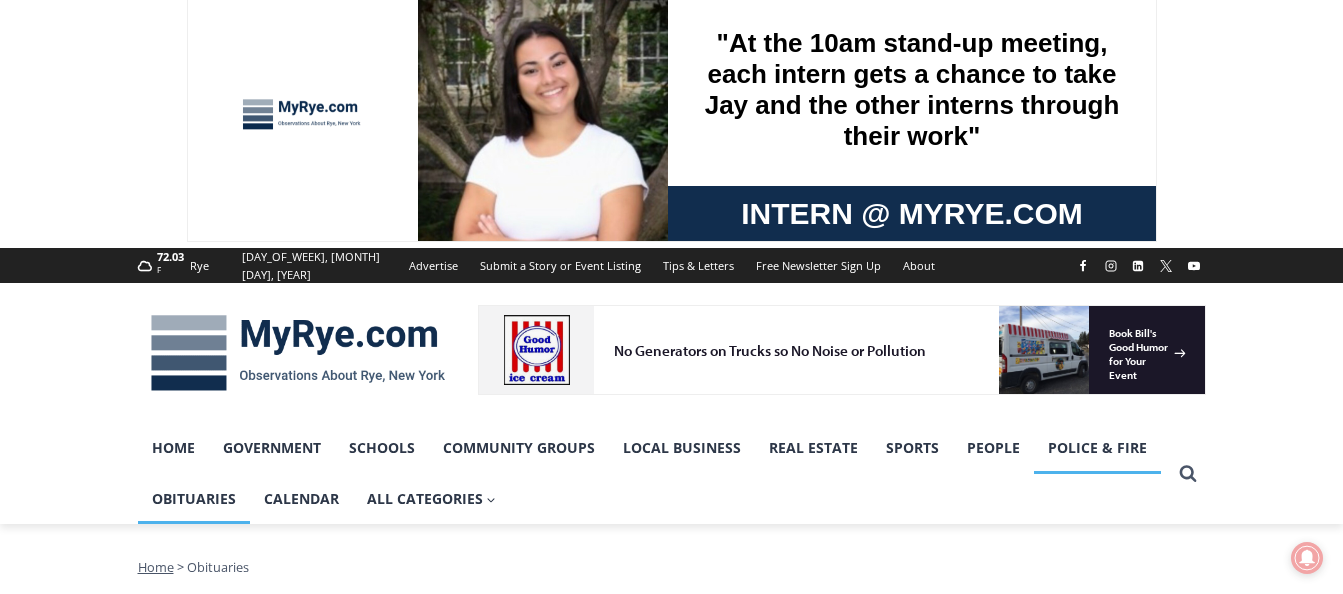 click on "Police & Fire" at bounding box center [1097, 448] 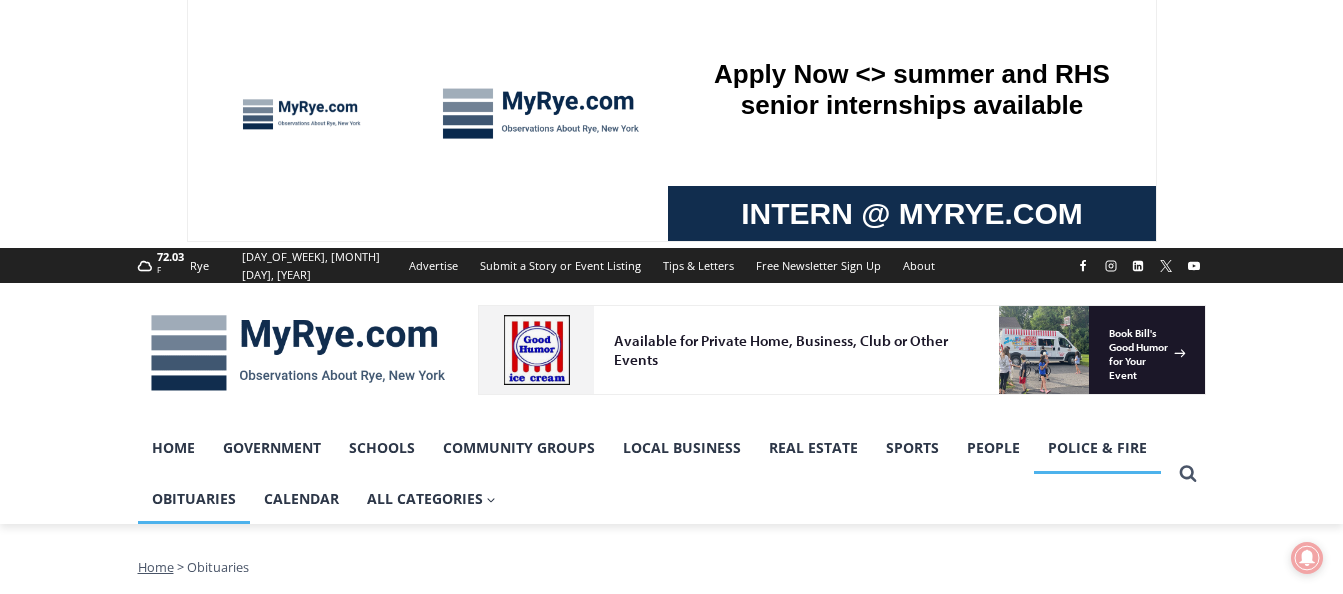 click on "Police & Fire" at bounding box center (1097, 448) 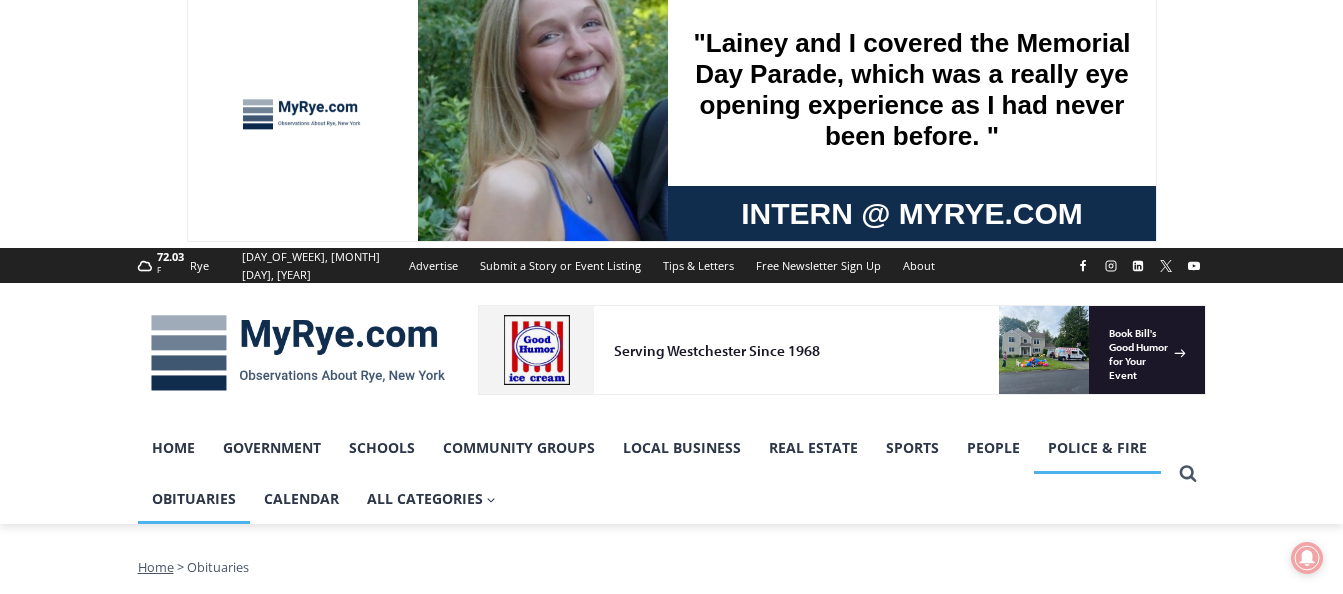 click on "Police & Fire" at bounding box center (1097, 448) 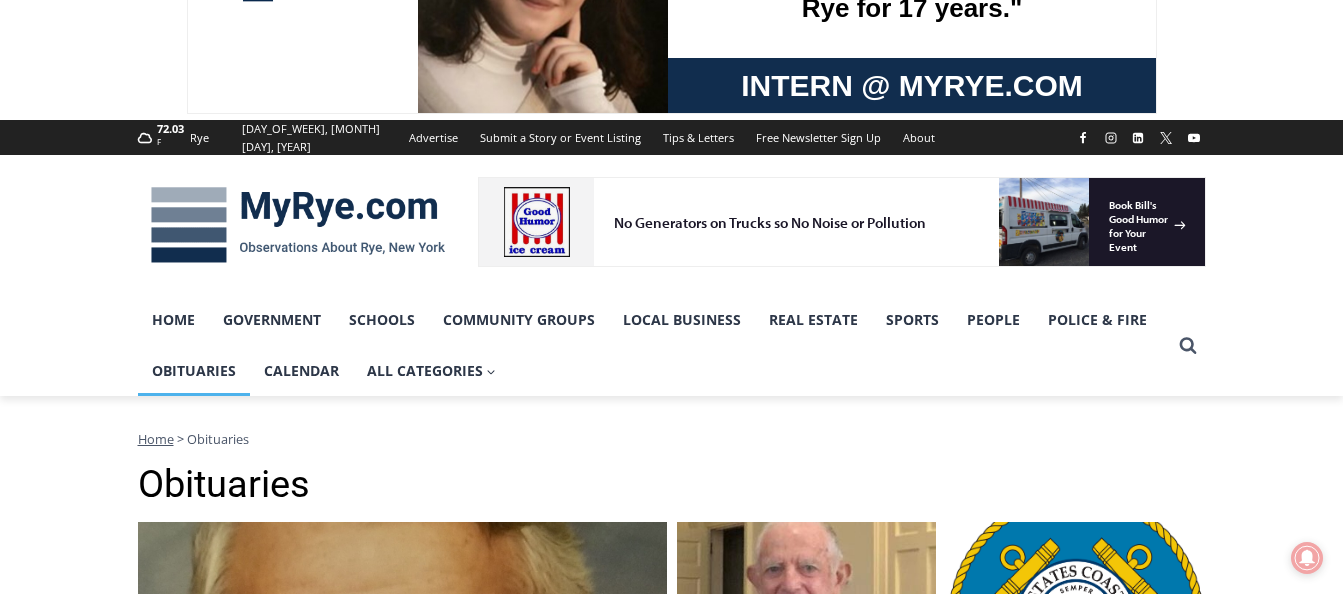 scroll, scrollTop: 163, scrollLeft: 0, axis: vertical 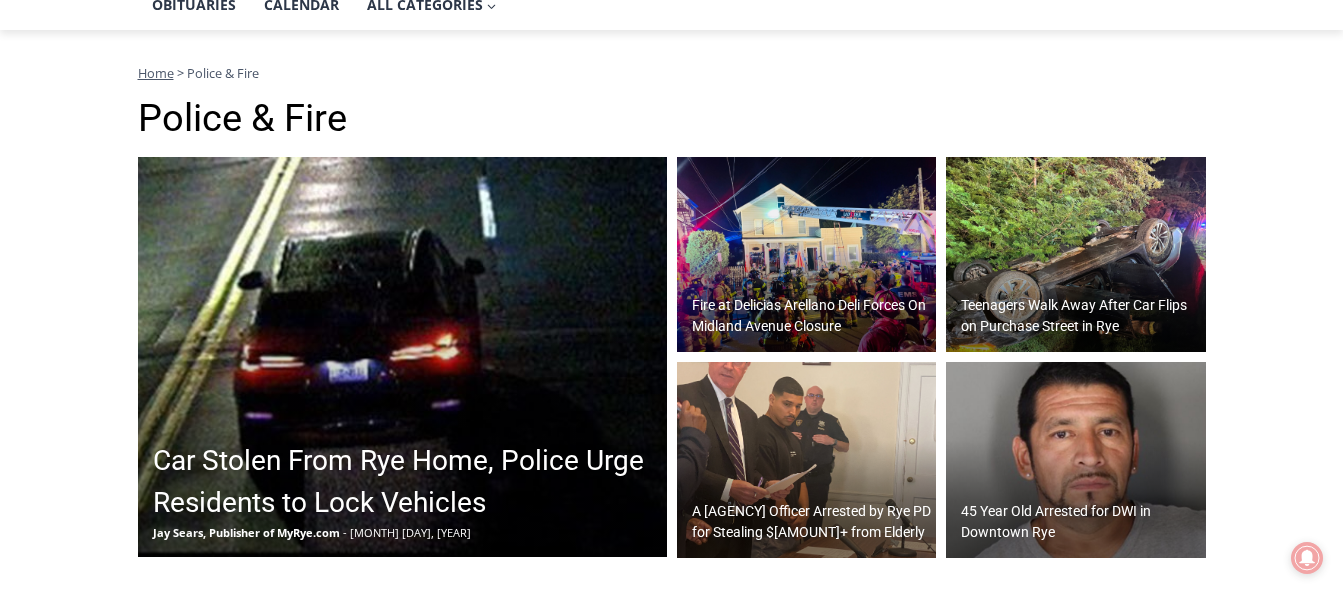 click on "Car Stolen From Rye Home, Police Urge Residents to Lock Vehicles" at bounding box center (407, 482) 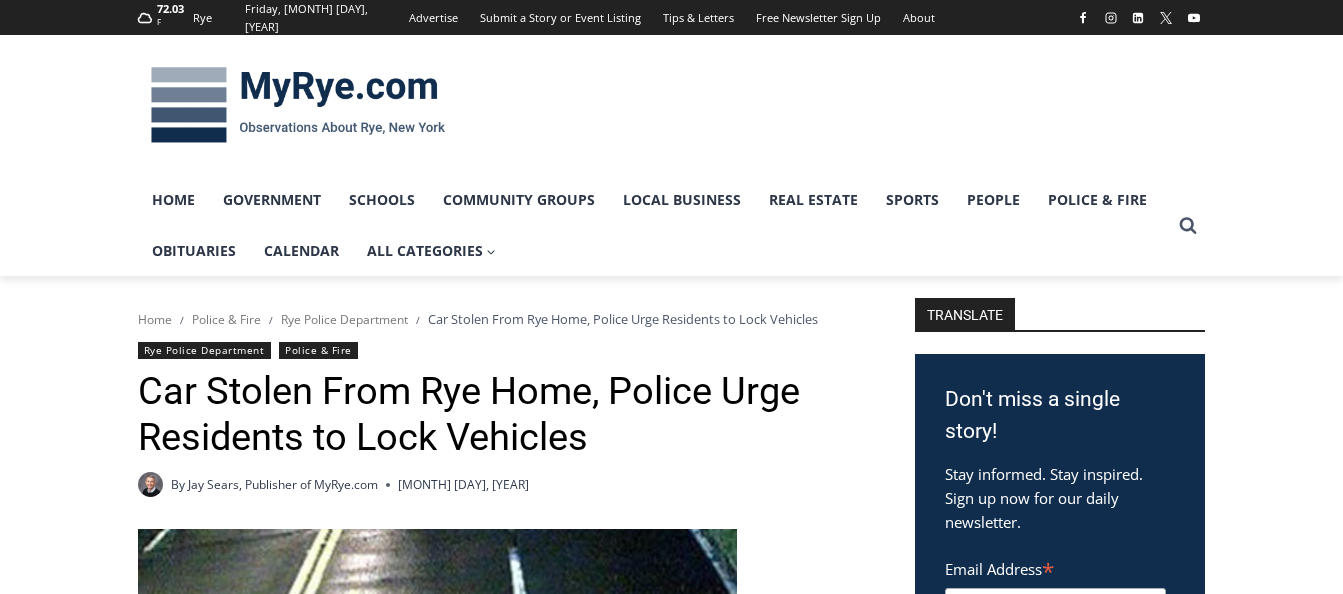 scroll, scrollTop: 0, scrollLeft: 0, axis: both 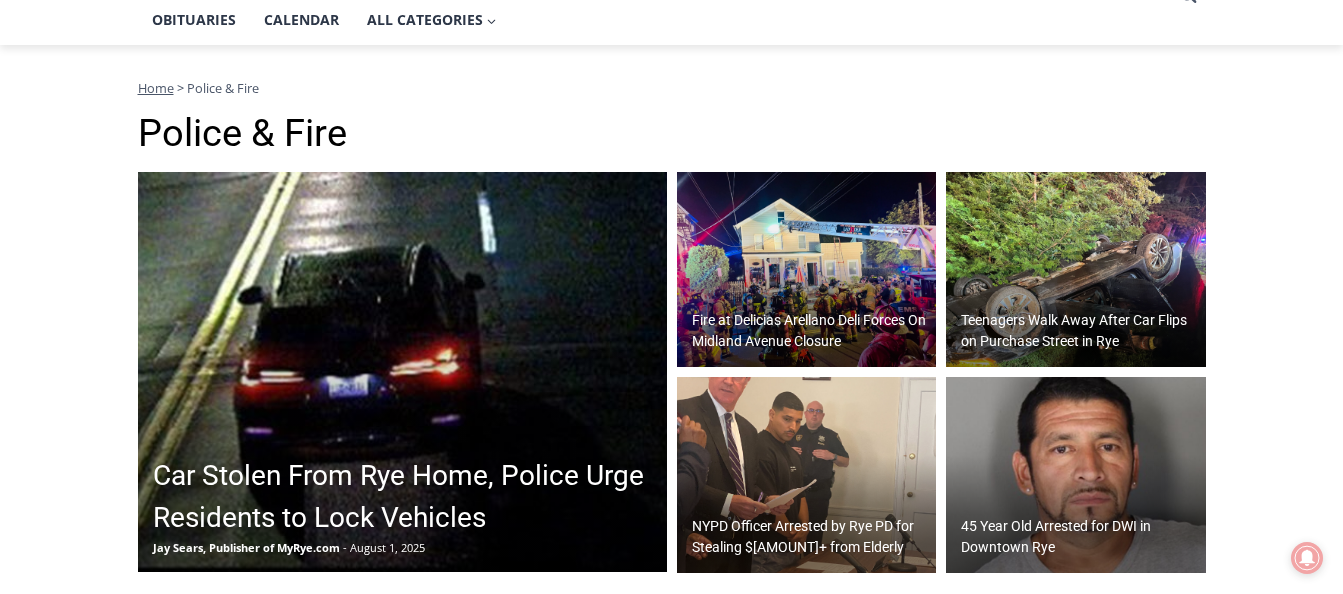 click at bounding box center [807, 270] 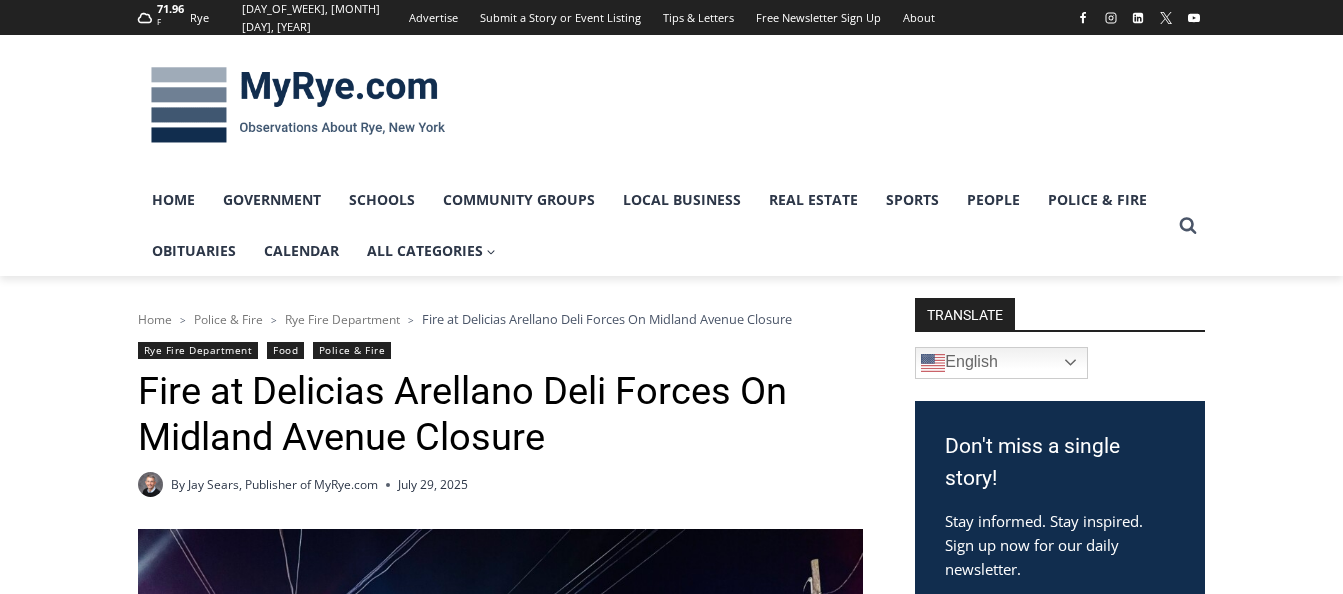 scroll, scrollTop: 0, scrollLeft: 0, axis: both 